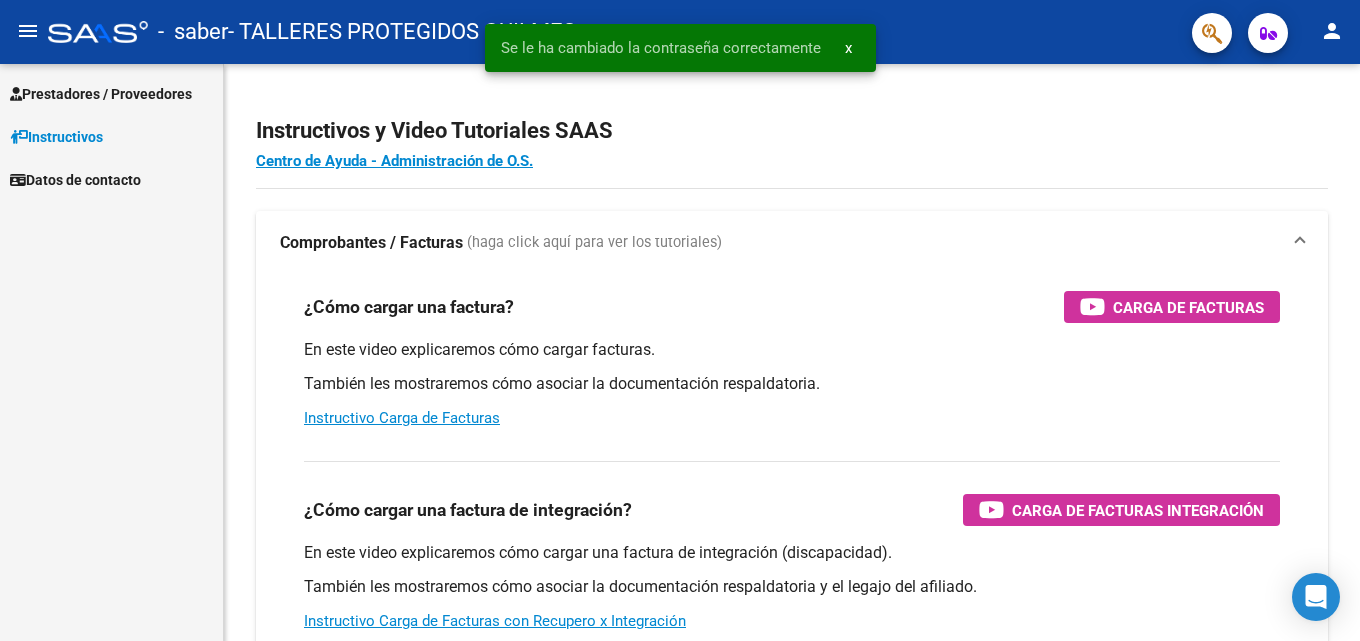 scroll, scrollTop: 0, scrollLeft: 0, axis: both 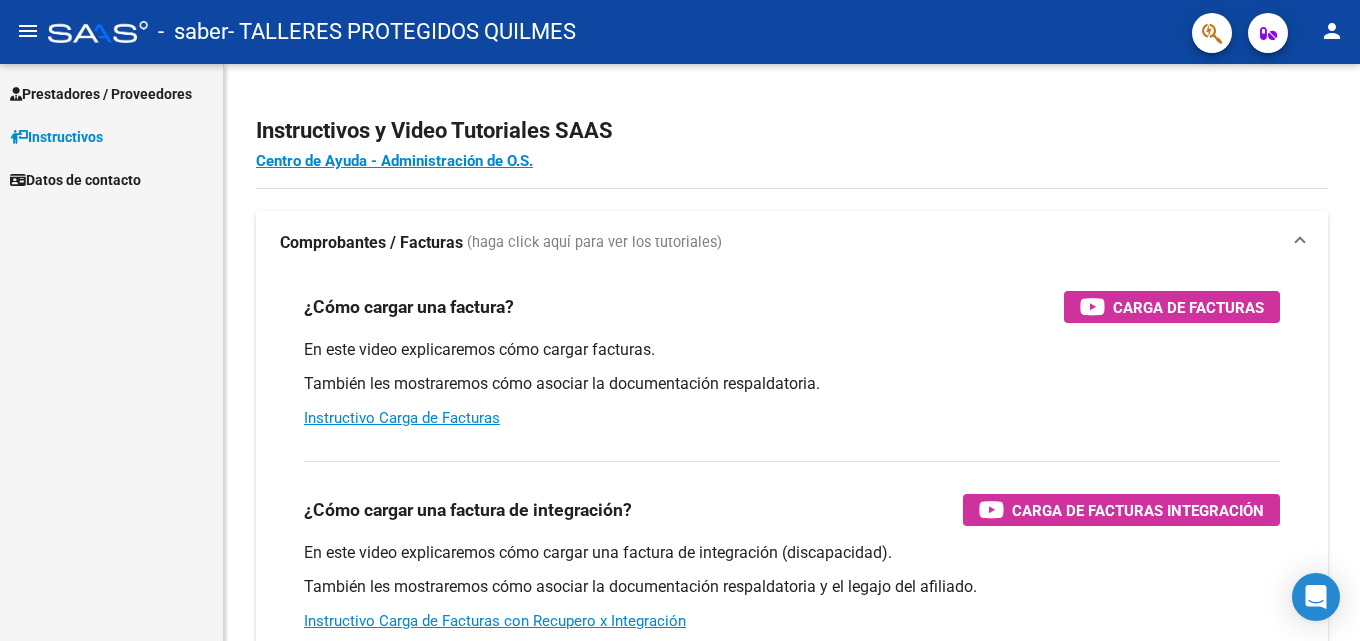 click on "Prestadores / Proveedores" at bounding box center [101, 94] 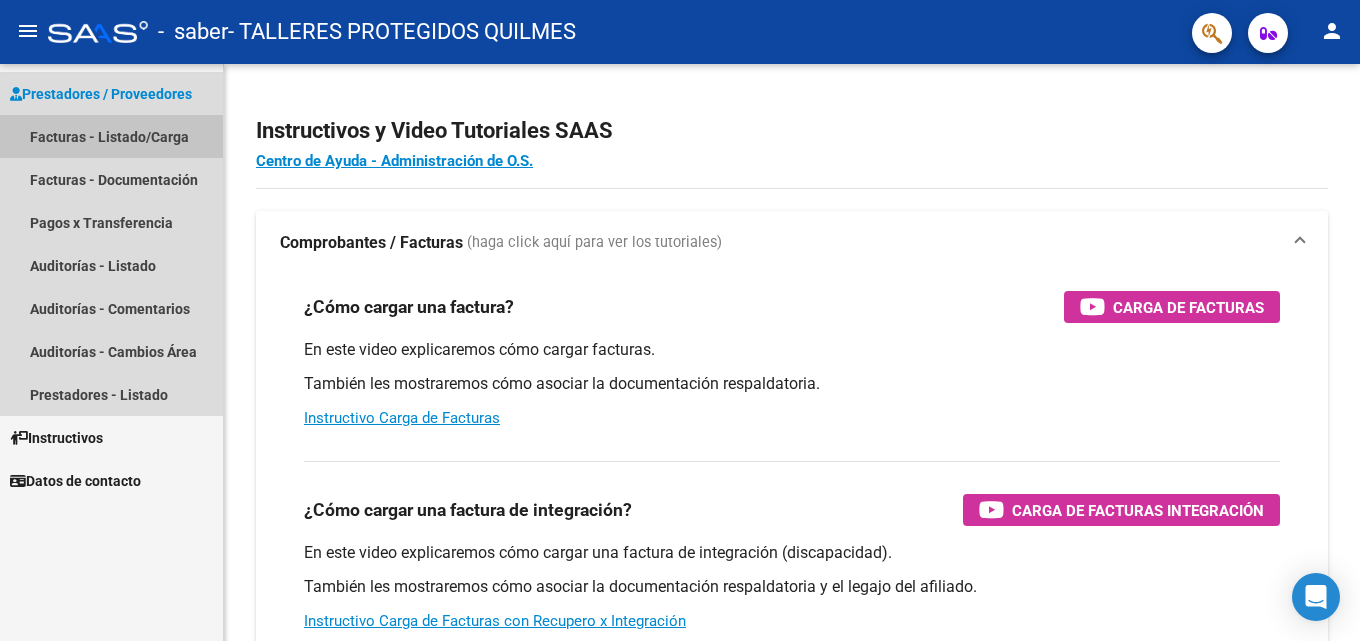 click on "Facturas - Listado/Carga" at bounding box center (111, 136) 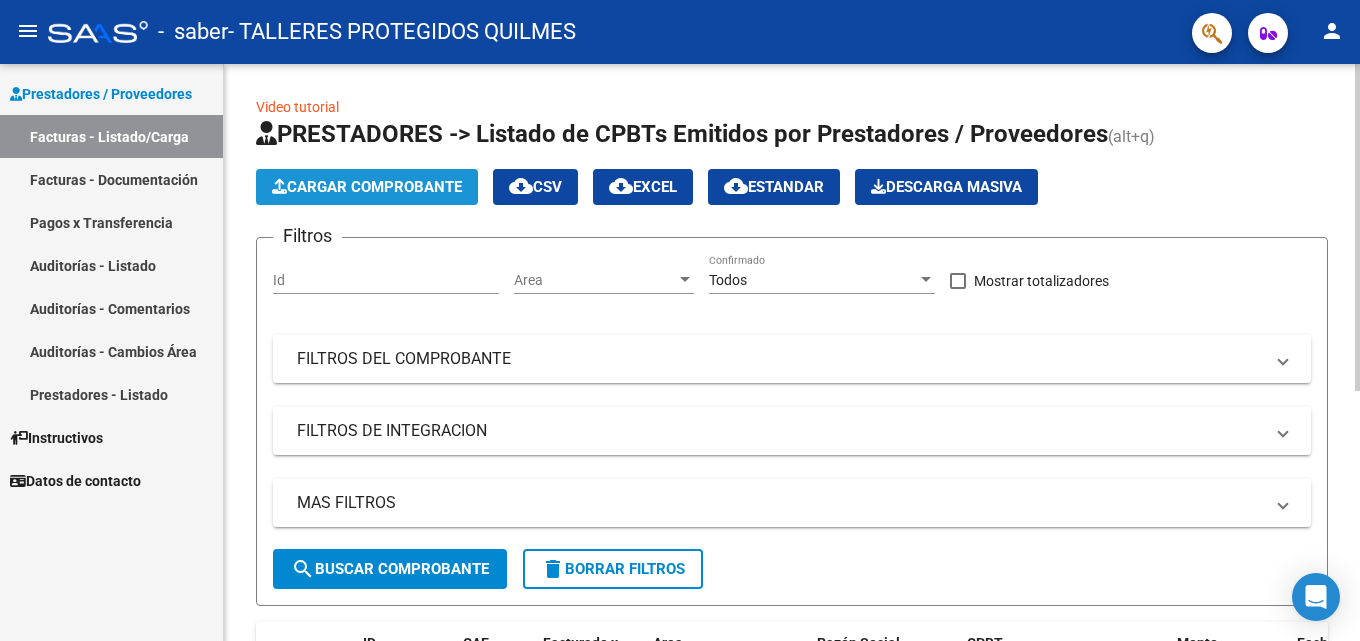click on "Cargar Comprobante" 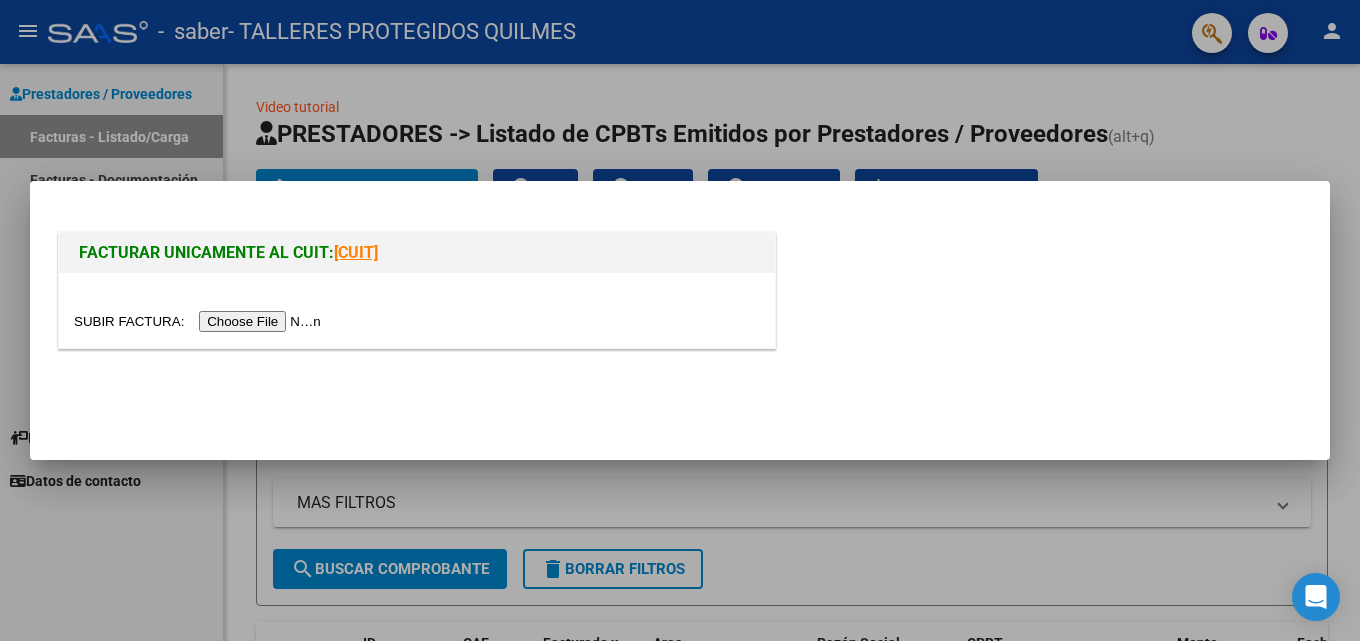 click at bounding box center [200, 321] 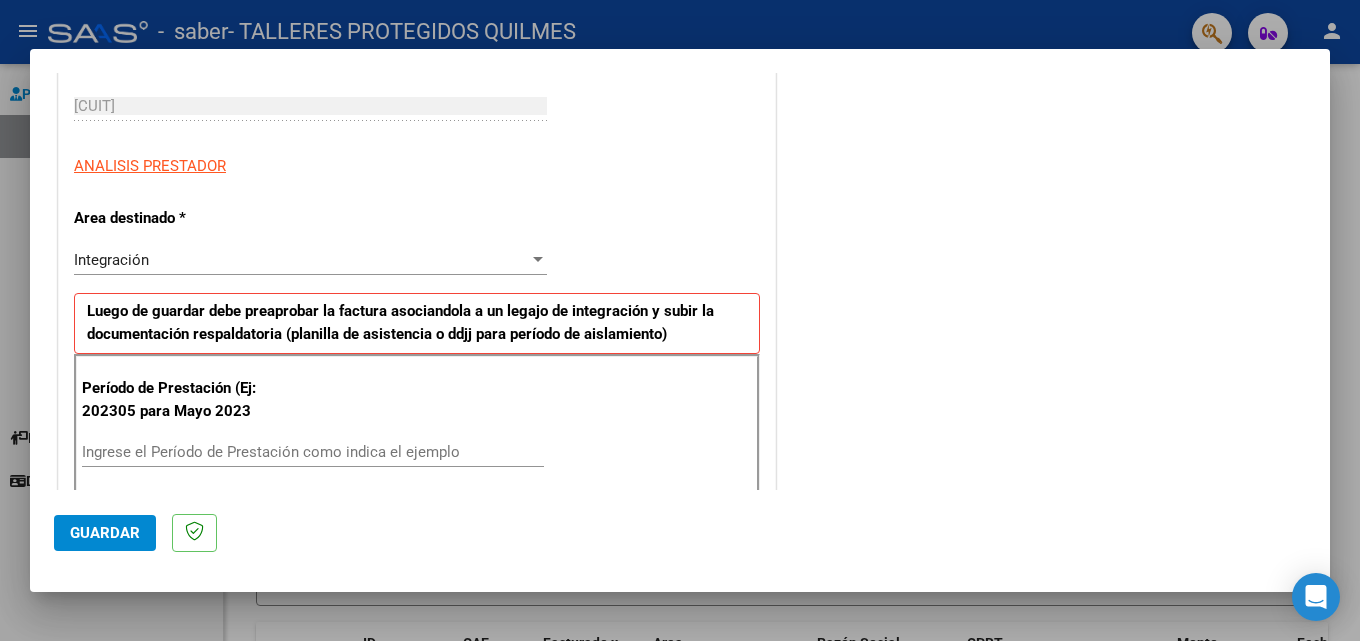 scroll, scrollTop: 400, scrollLeft: 0, axis: vertical 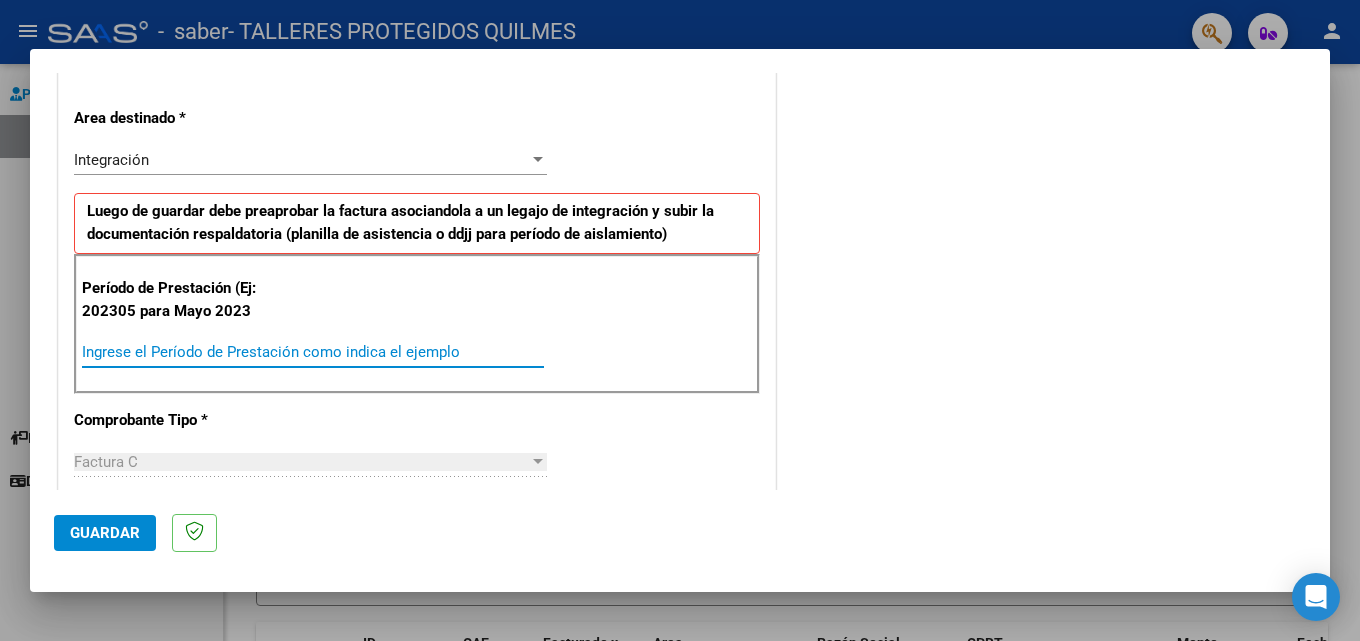 click on "Ingrese el Período de Prestación como indica el ejemplo" at bounding box center [313, 352] 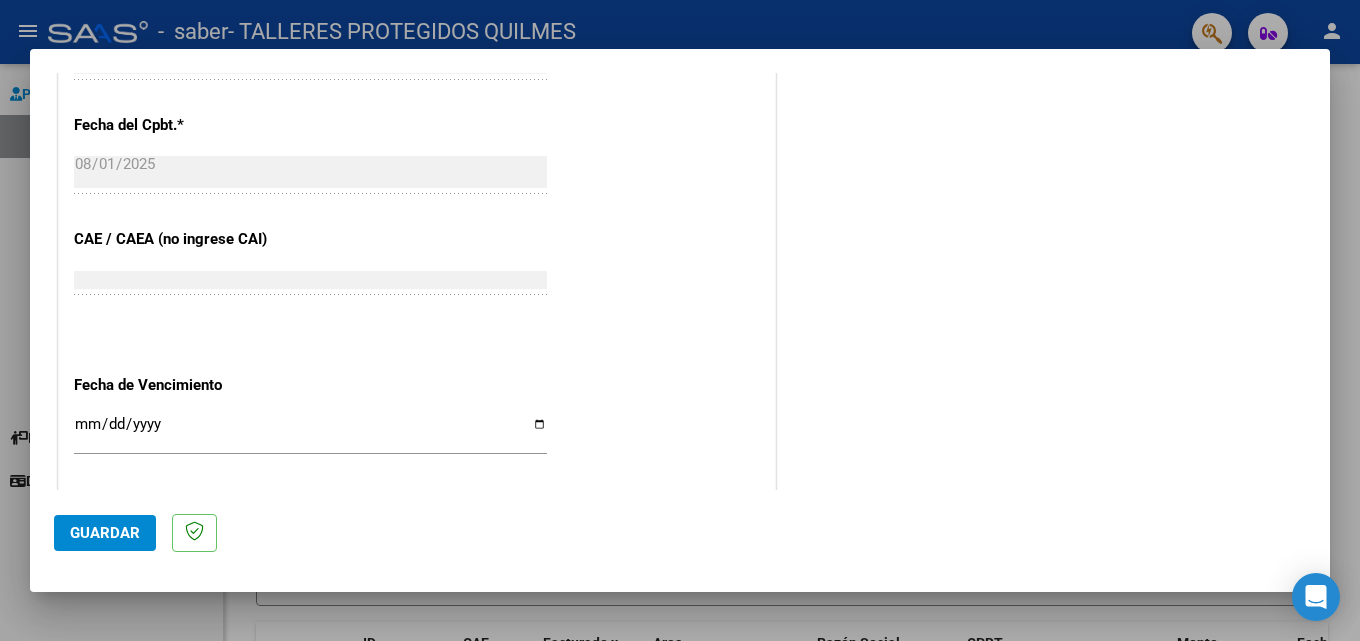 scroll, scrollTop: 1200, scrollLeft: 0, axis: vertical 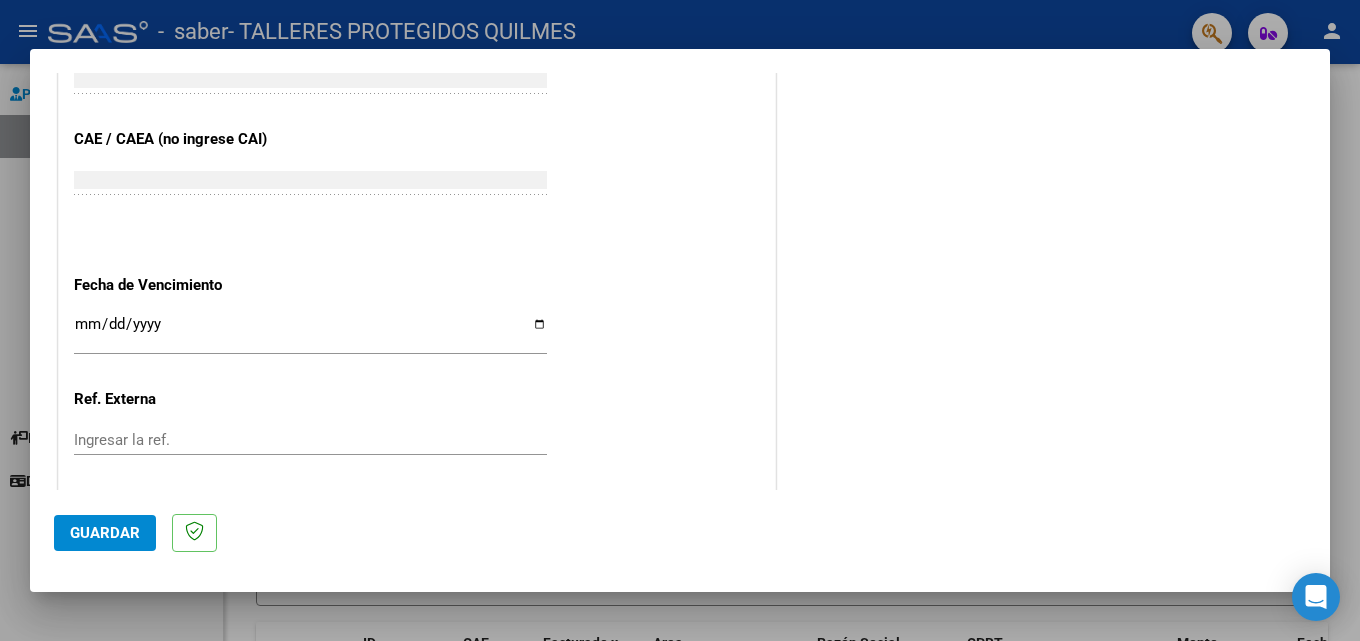 type on "202507" 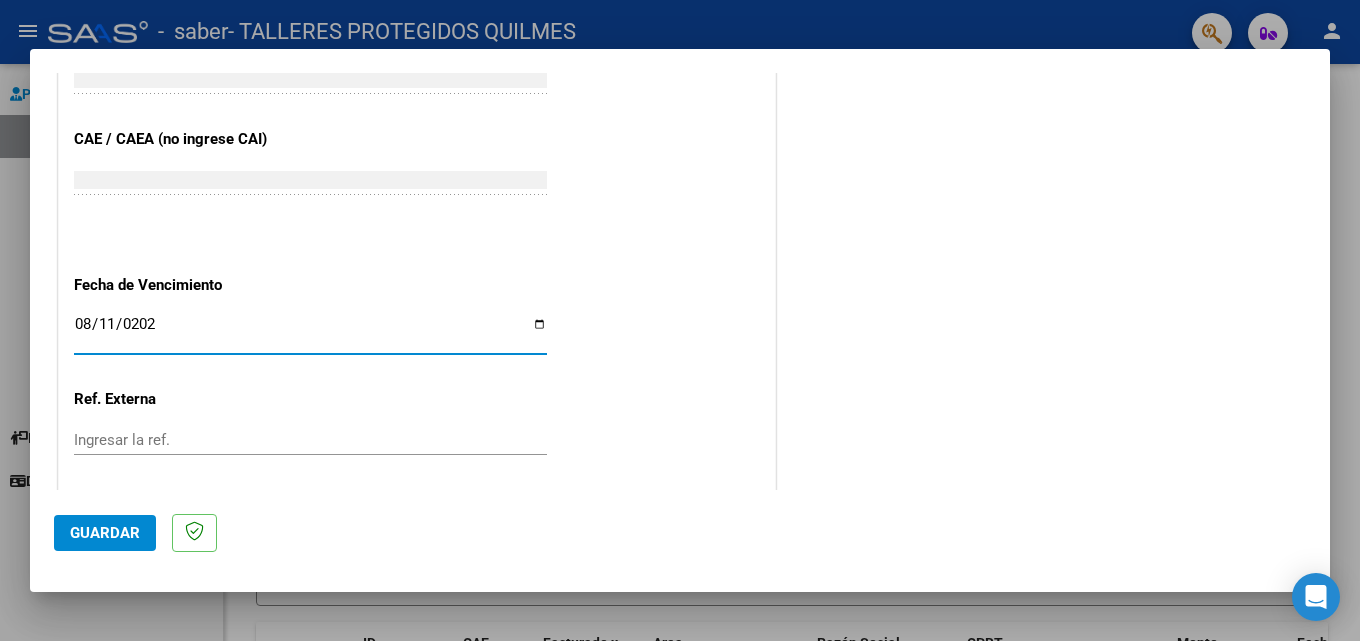 type on "2025-08-11" 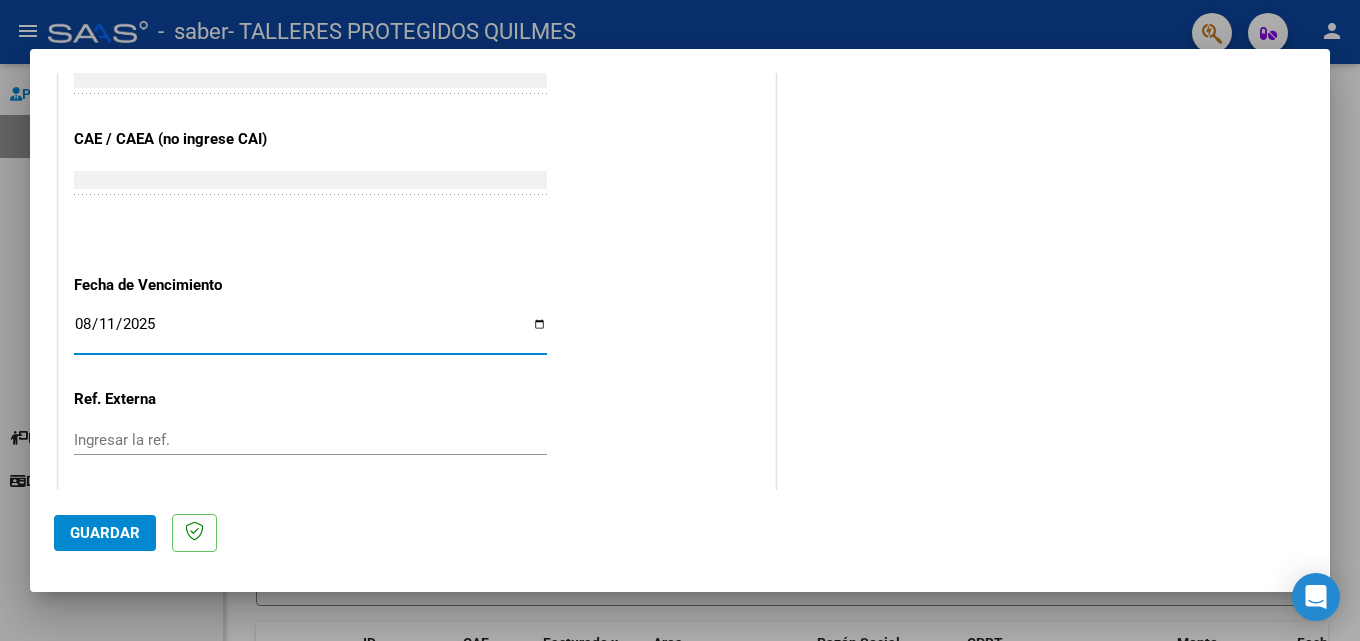 scroll, scrollTop: 1305, scrollLeft: 0, axis: vertical 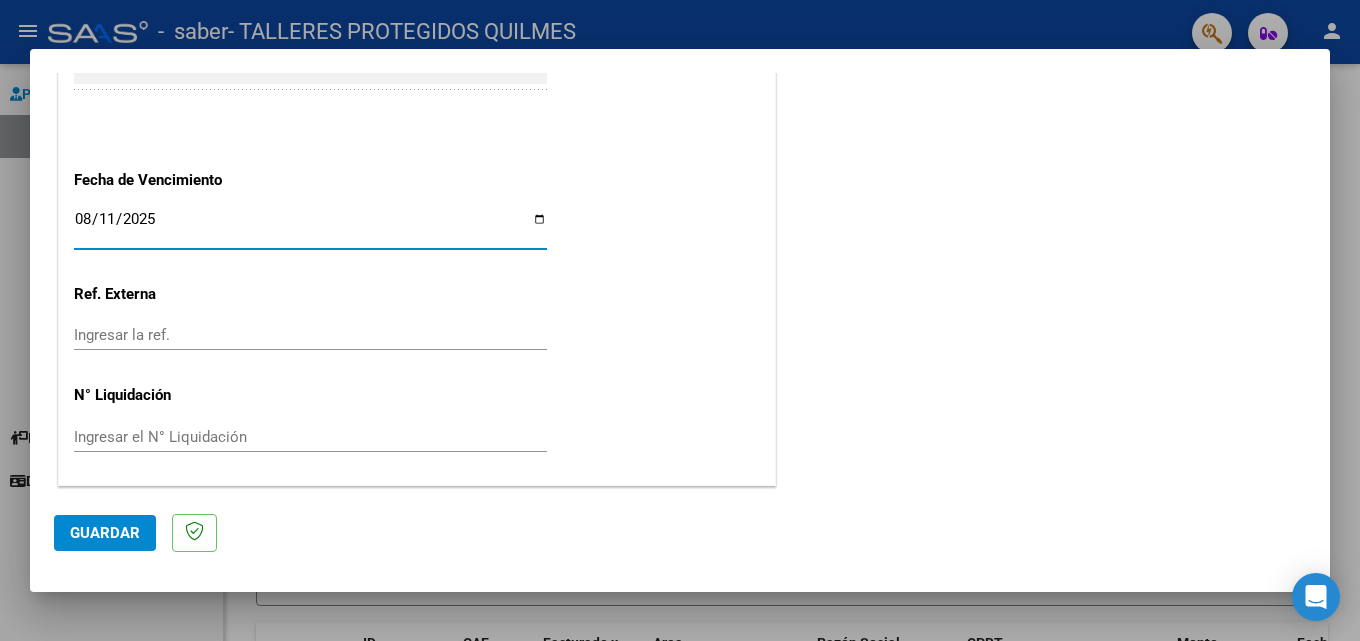 click on "Guardar" 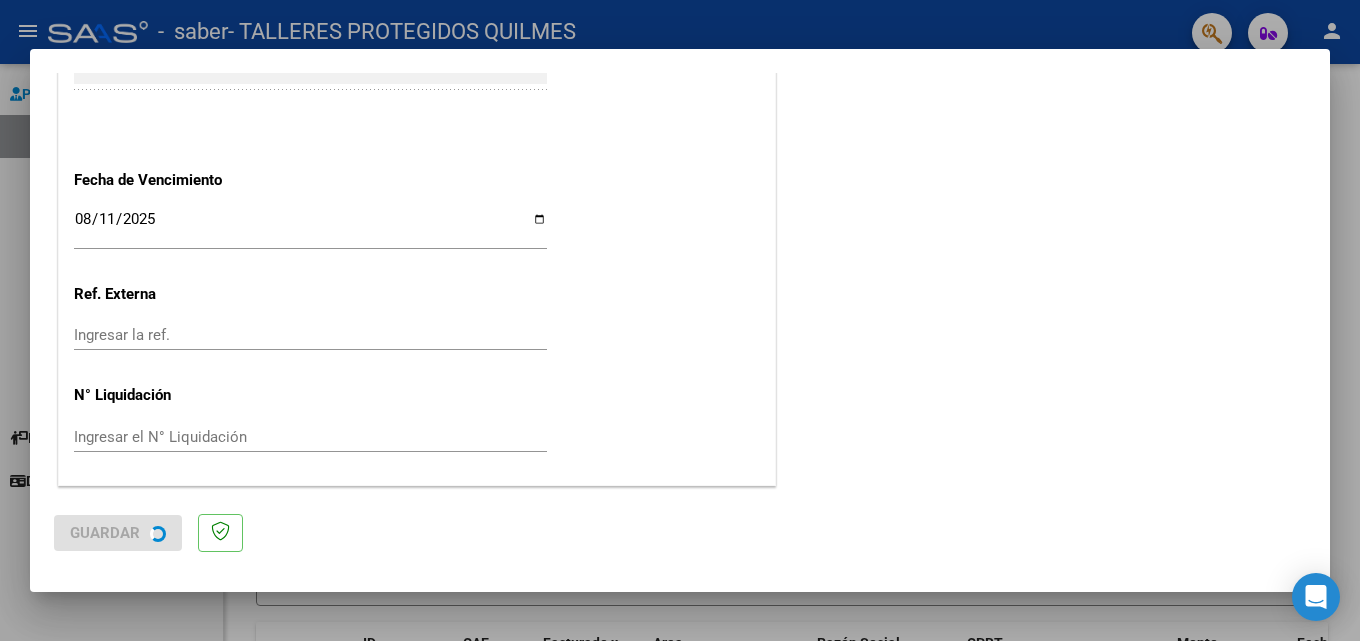scroll, scrollTop: 0, scrollLeft: 0, axis: both 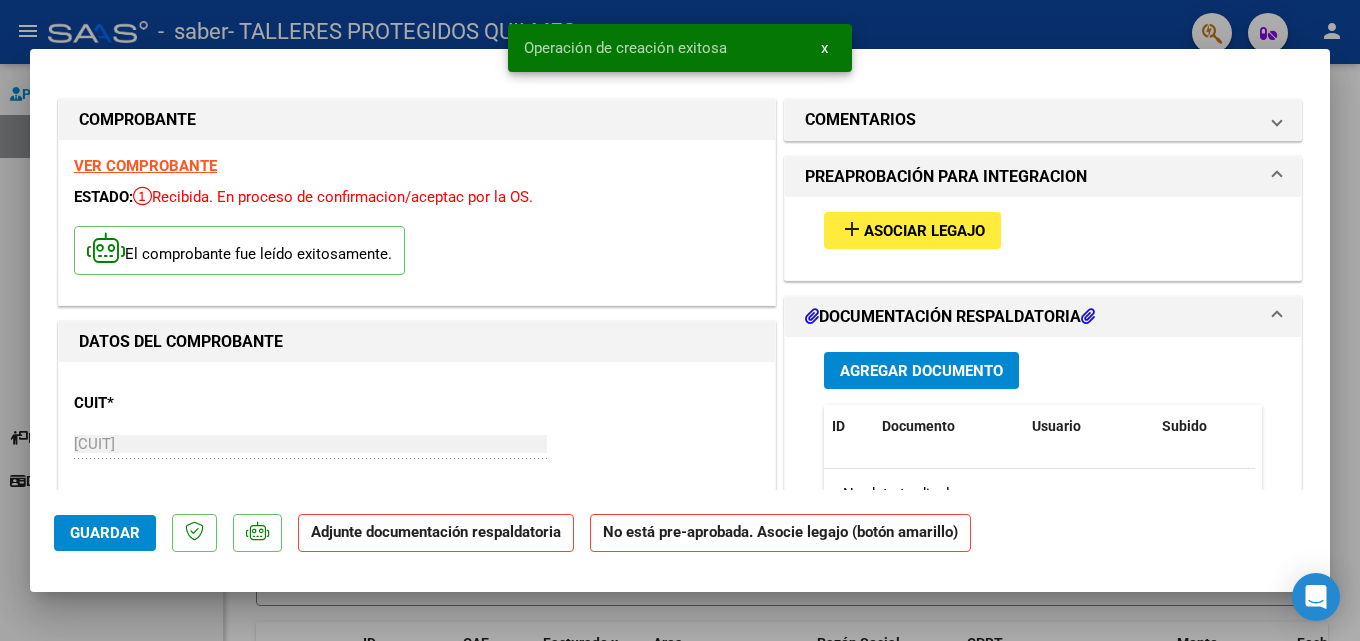 click on "Asociar Legajo" at bounding box center (924, 231) 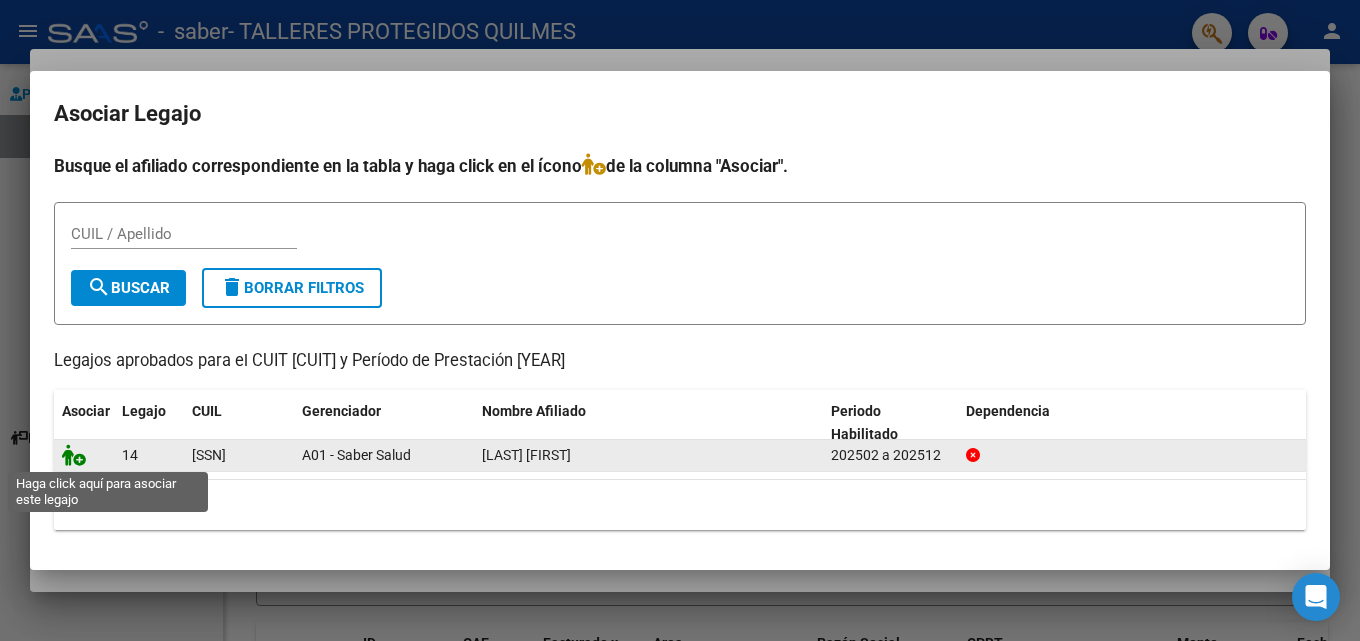 click 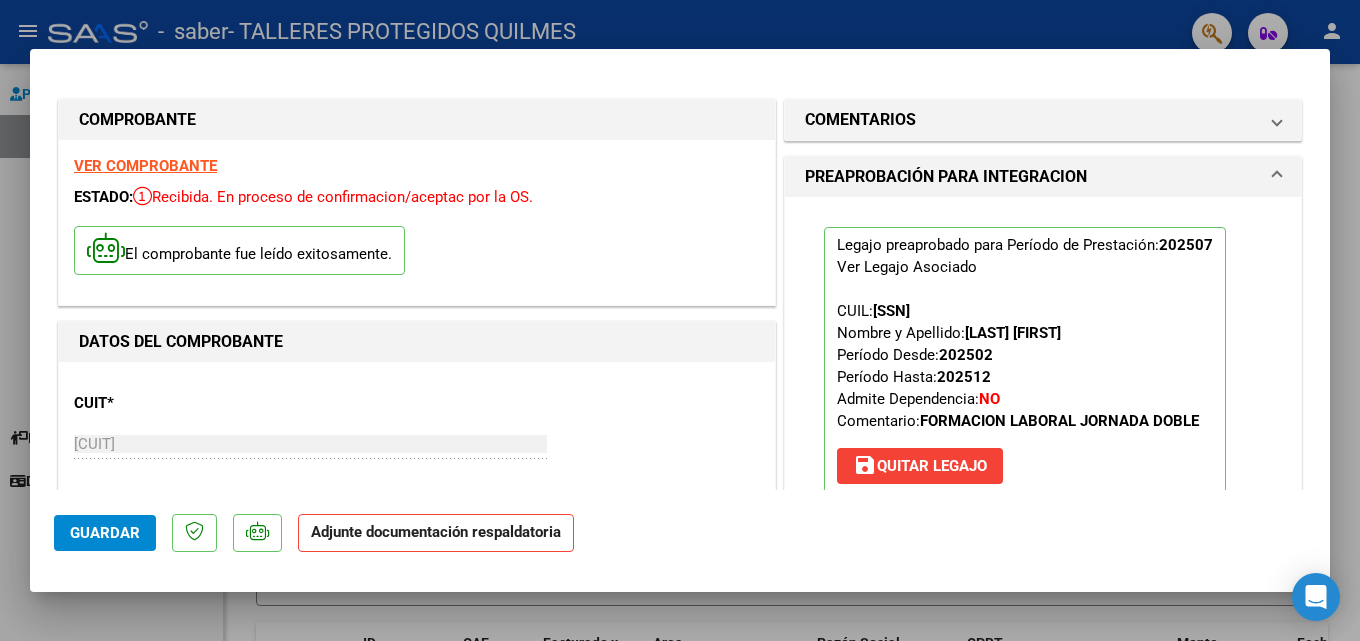 scroll, scrollTop: 200, scrollLeft: 0, axis: vertical 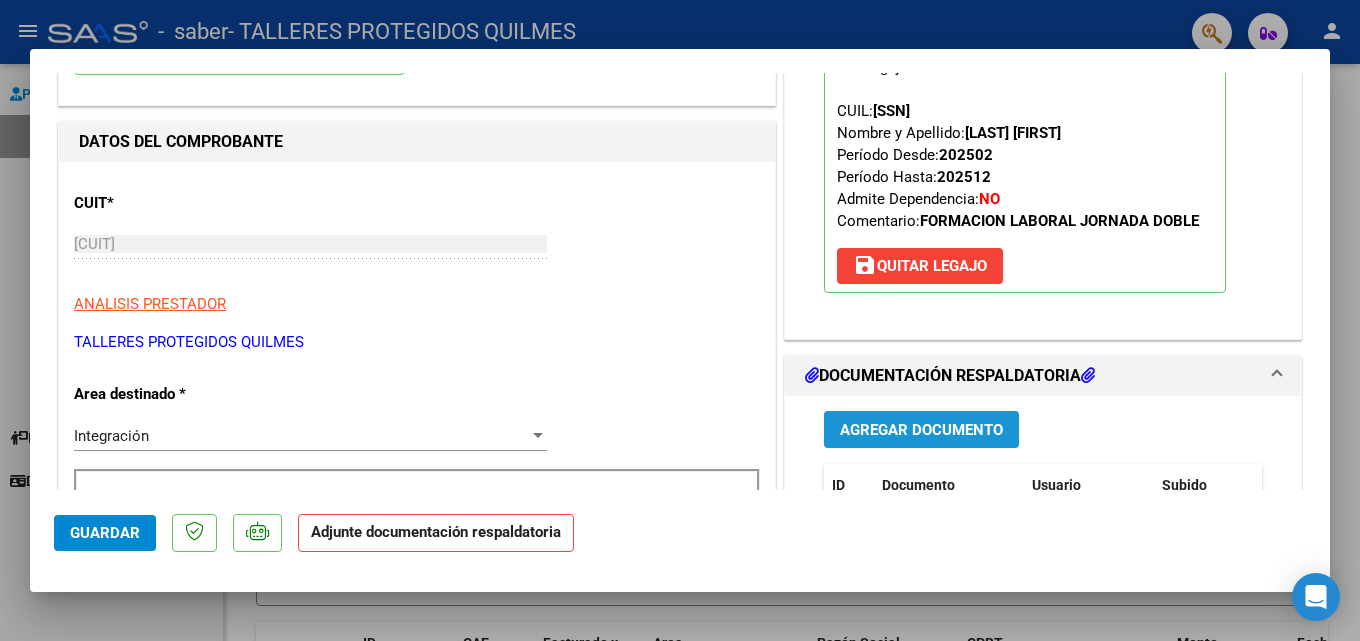 click on "Agregar Documento" at bounding box center (921, 430) 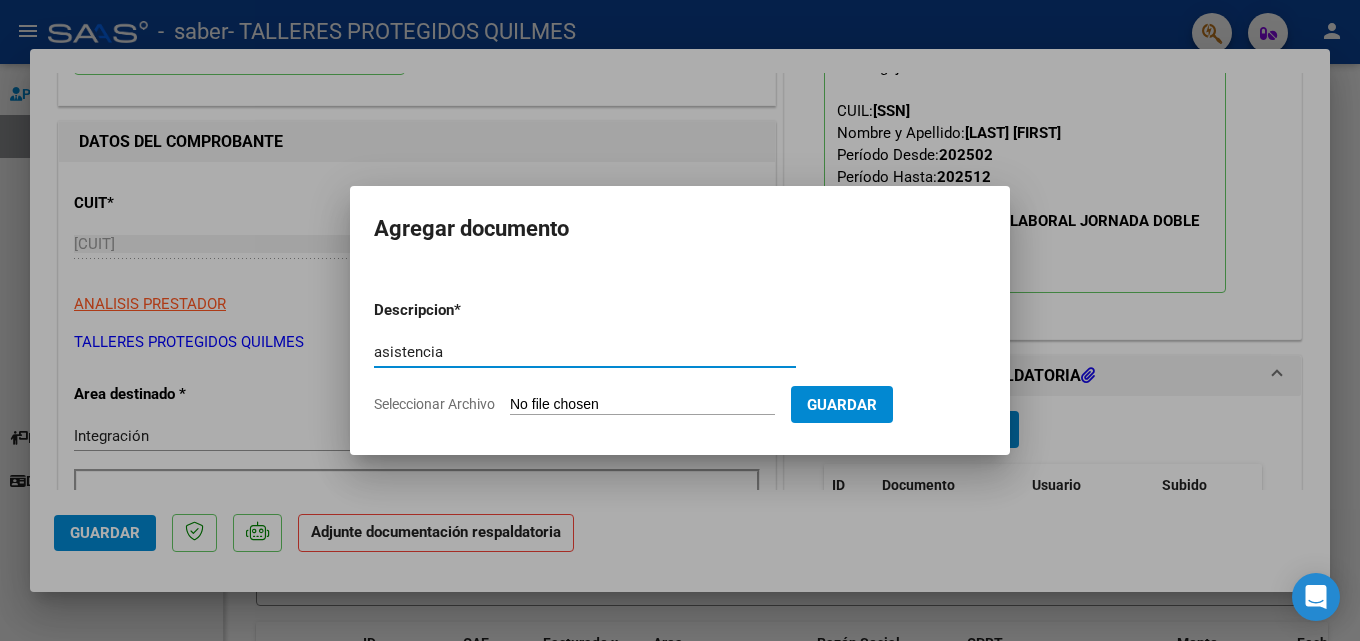 click on "asistencia" at bounding box center [585, 352] 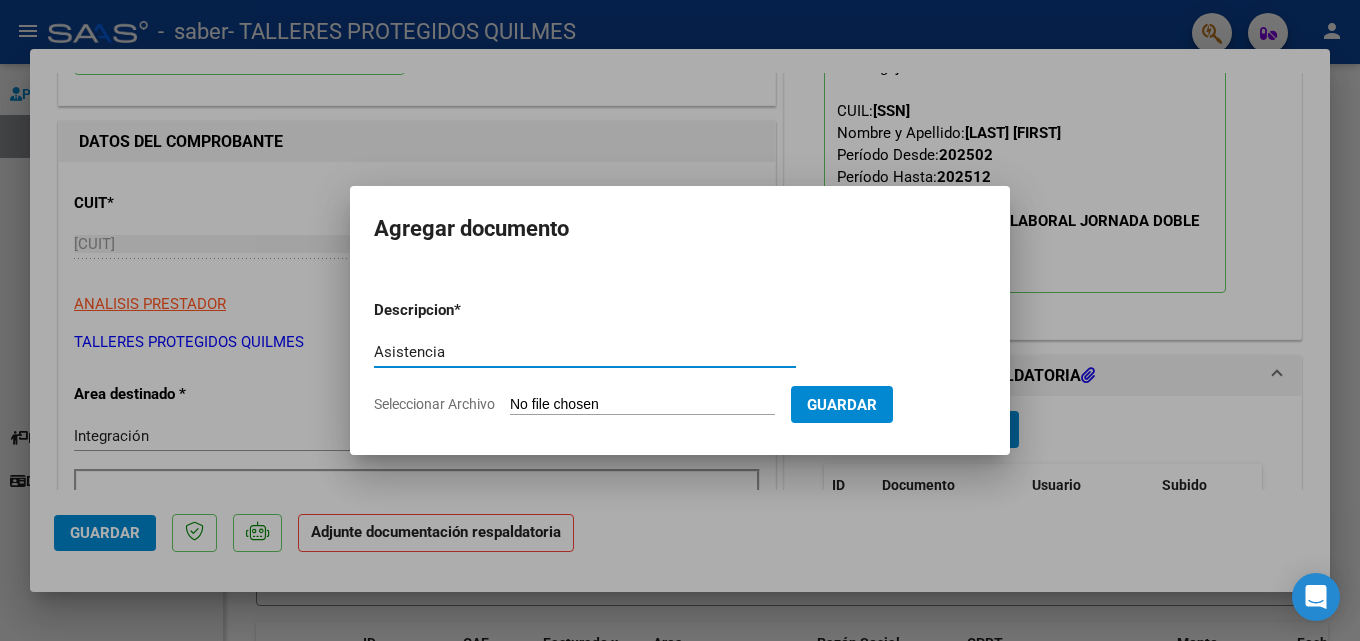 type on "Asistencia" 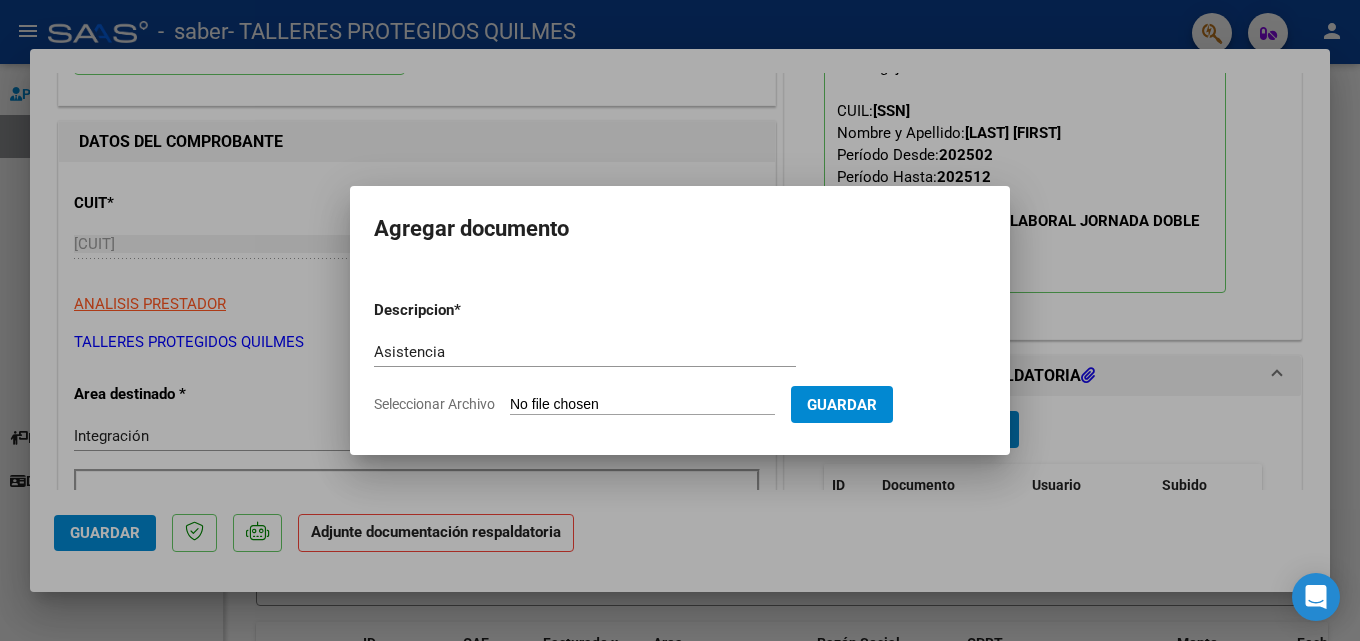 type on "C:\fakepath\[FILENAME].pdf" 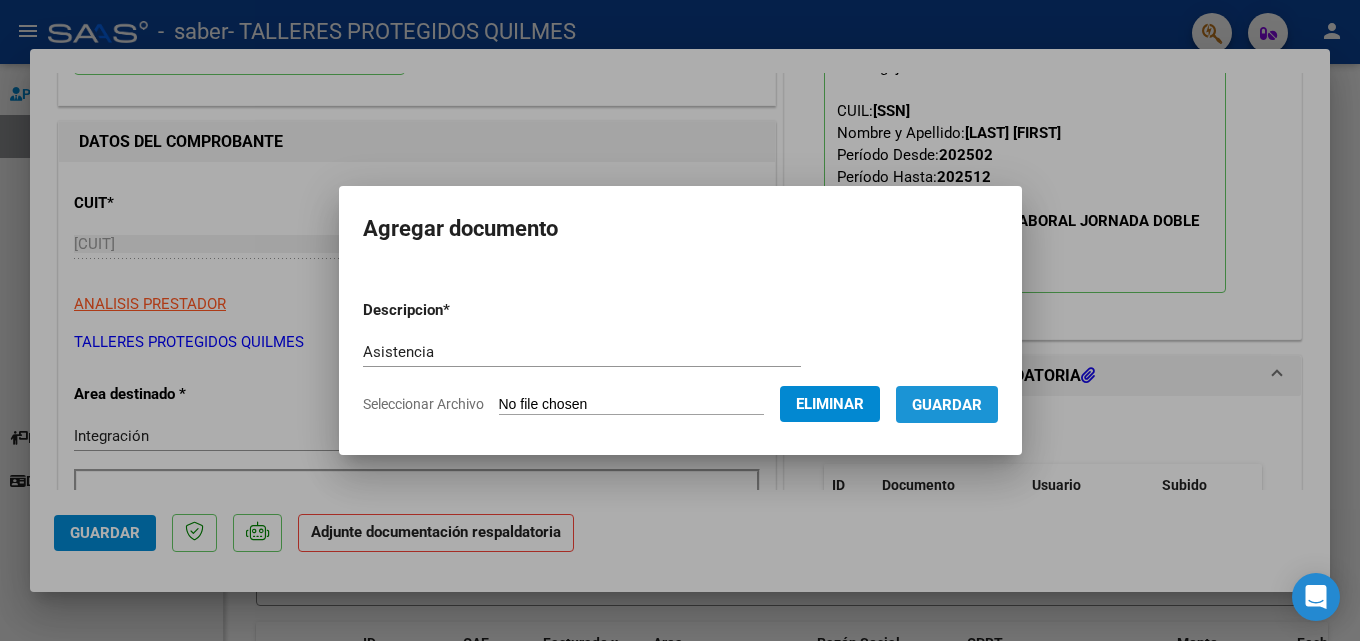 click on "Guardar" at bounding box center (947, 405) 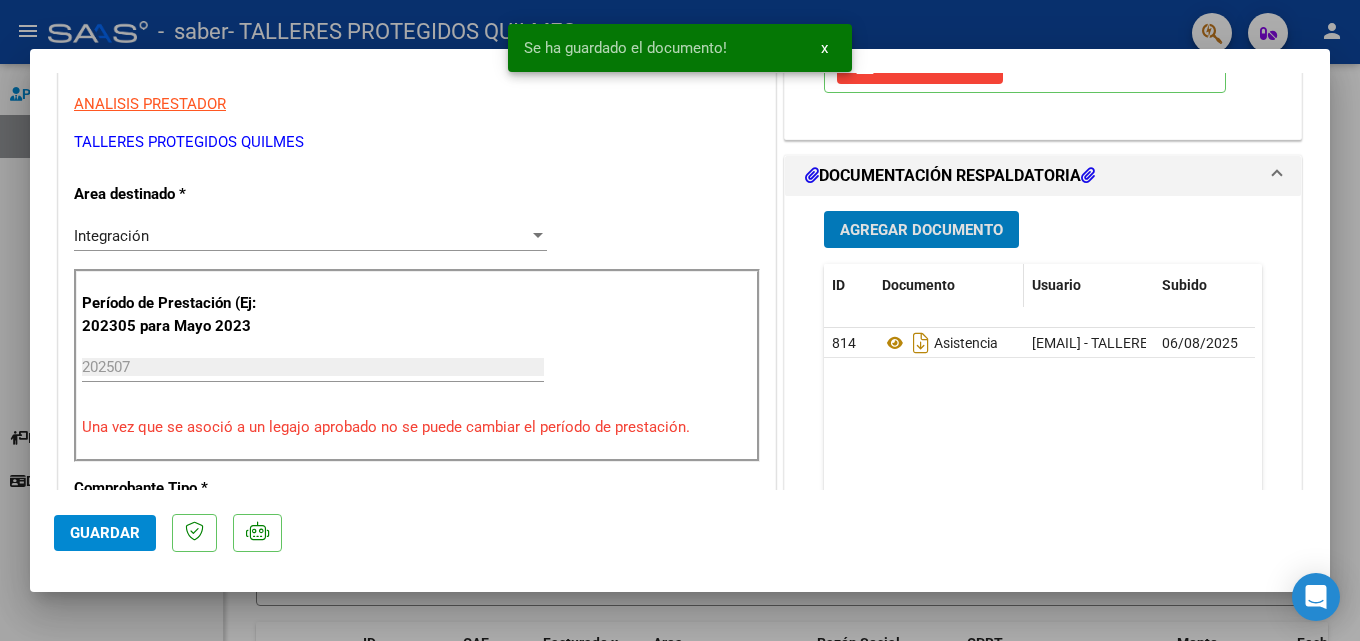 scroll, scrollTop: 500, scrollLeft: 0, axis: vertical 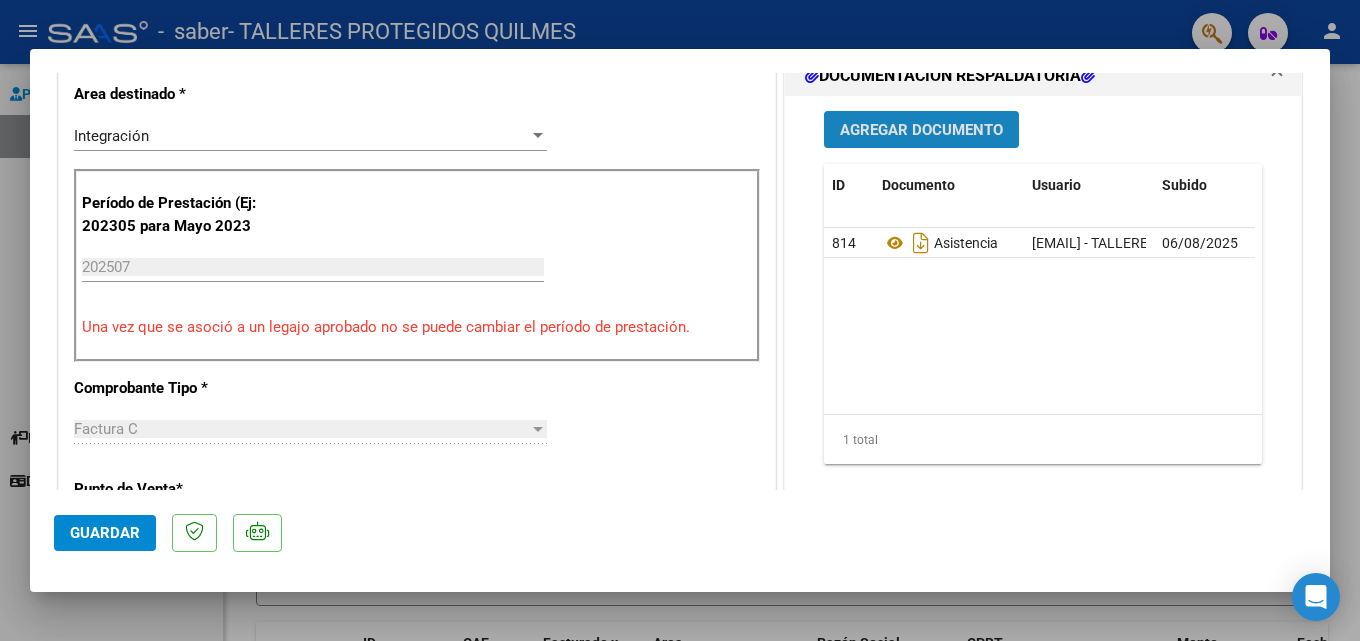 click on "Agregar Documento" at bounding box center (921, 130) 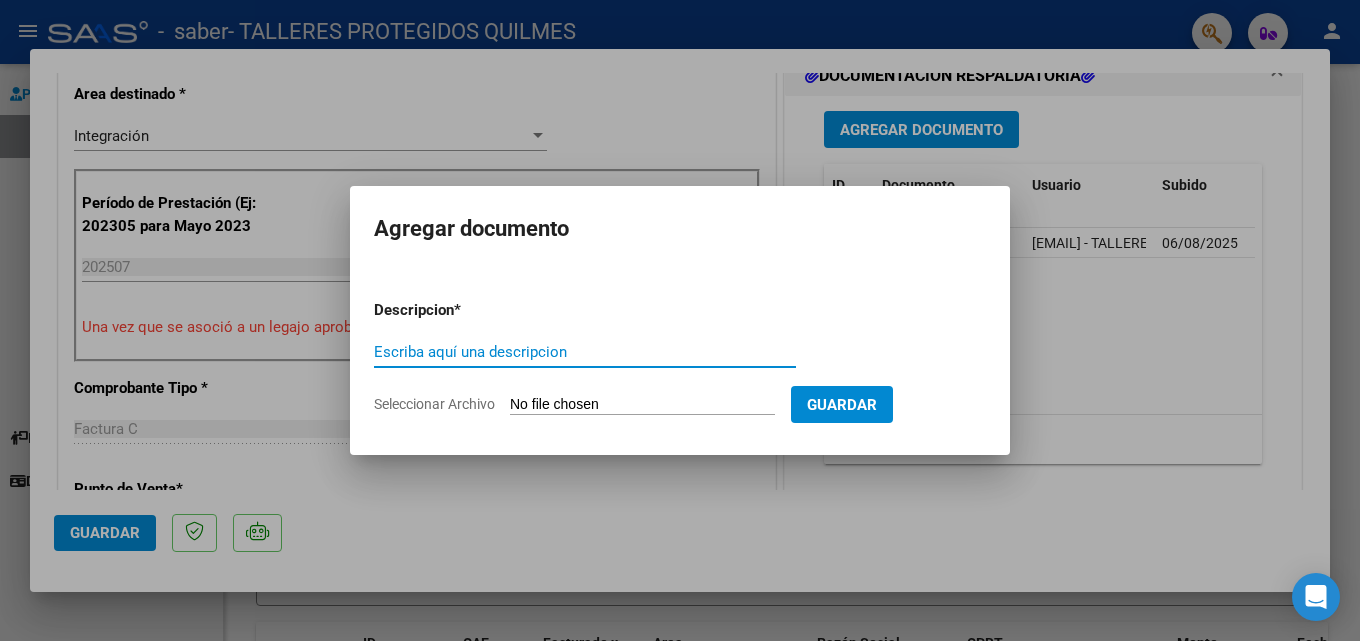 click on "Seleccionar Archivo" 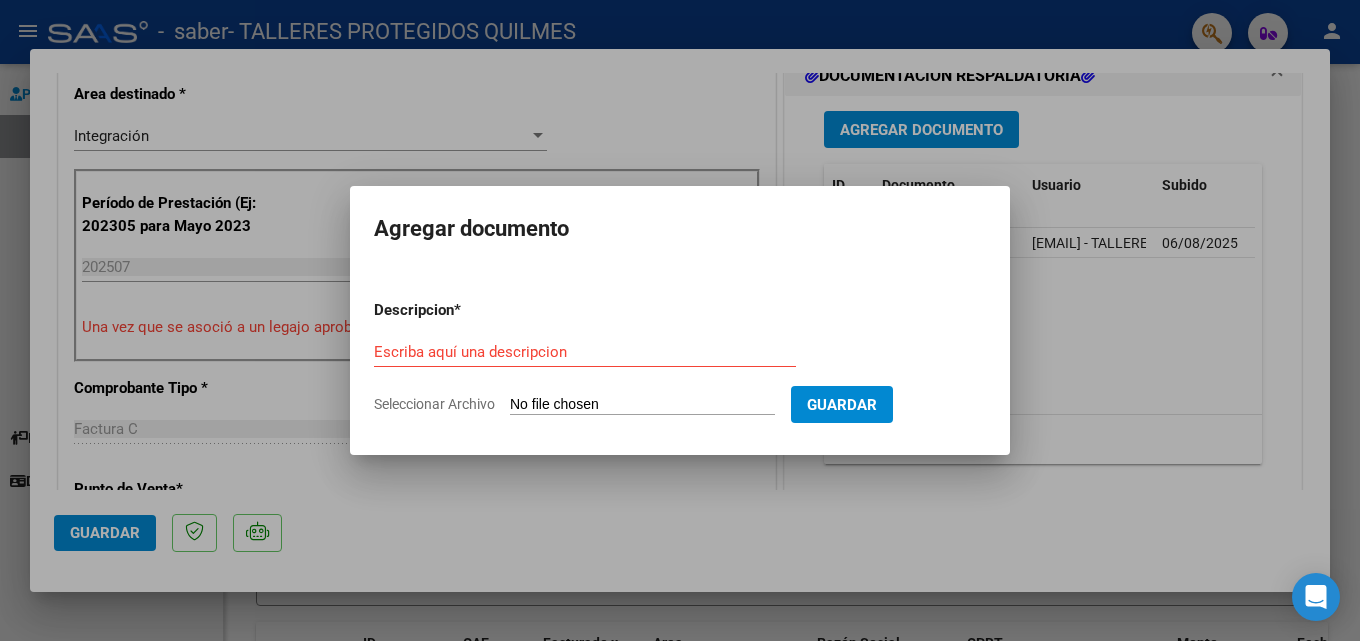 type on "C:\fakepath\[FILENAME] [SSN] - OSPACA SABER [YEAR].pdf" 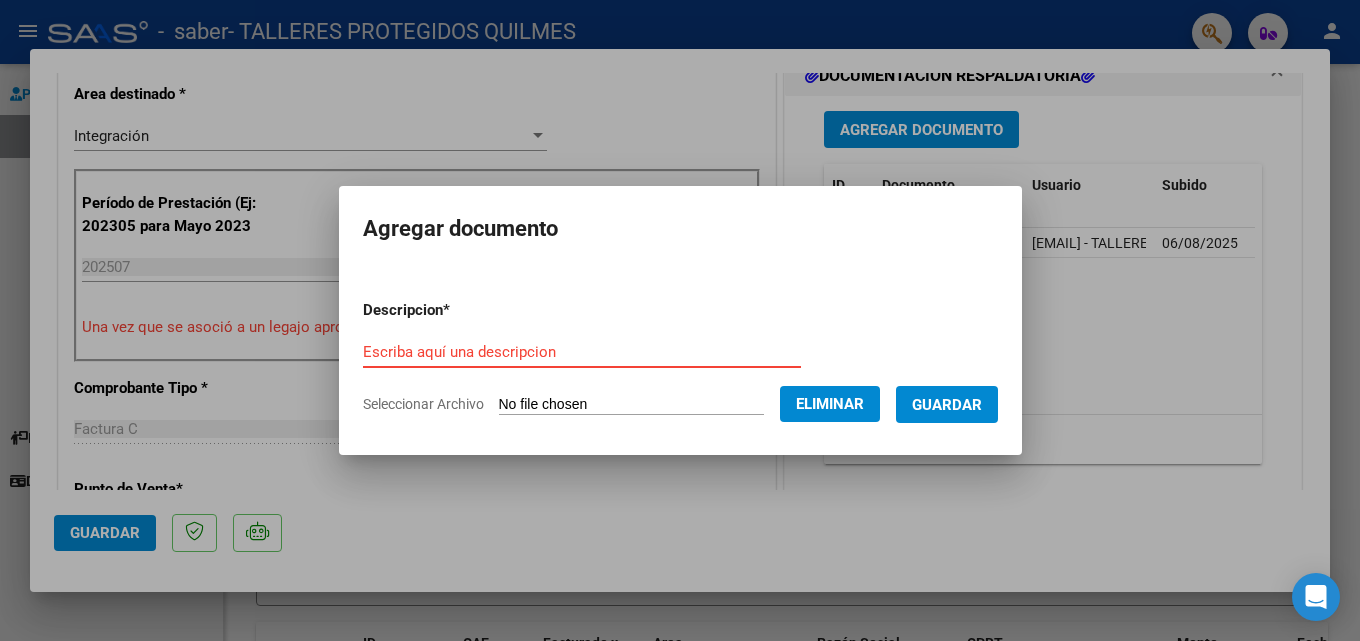 click on "Escriba aquí una descripcion" at bounding box center [582, 352] 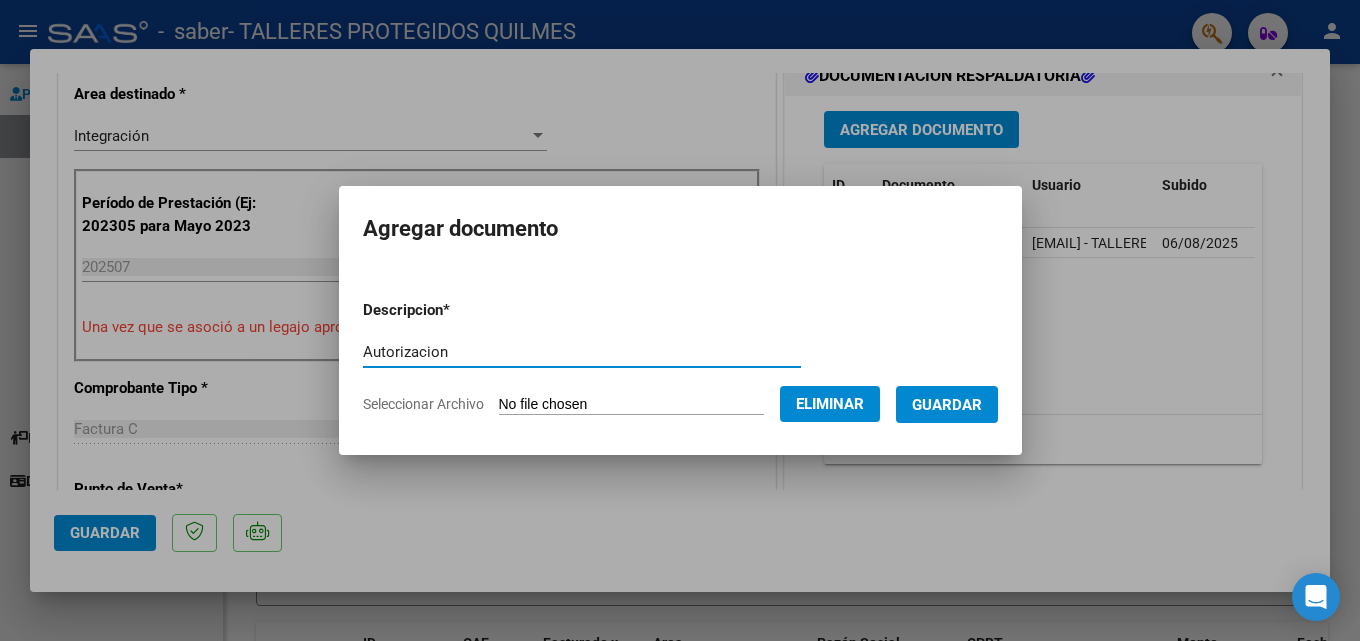 type on "Autorizacion" 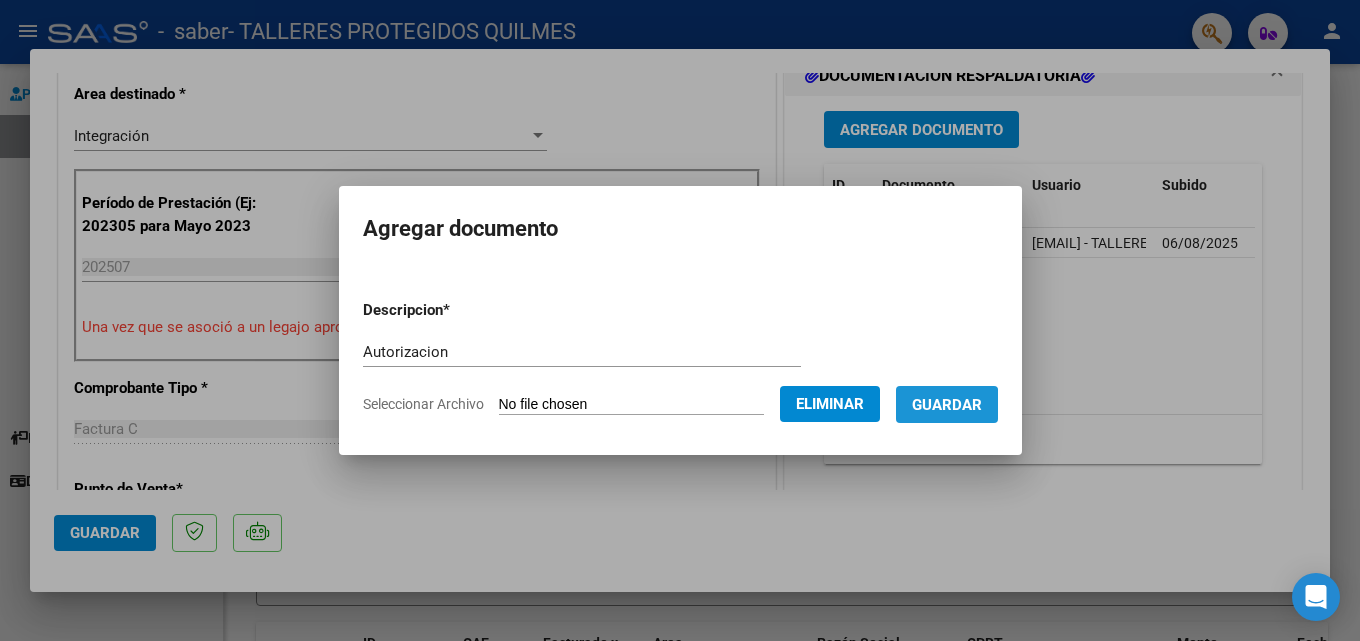 click on "Guardar" at bounding box center (947, 405) 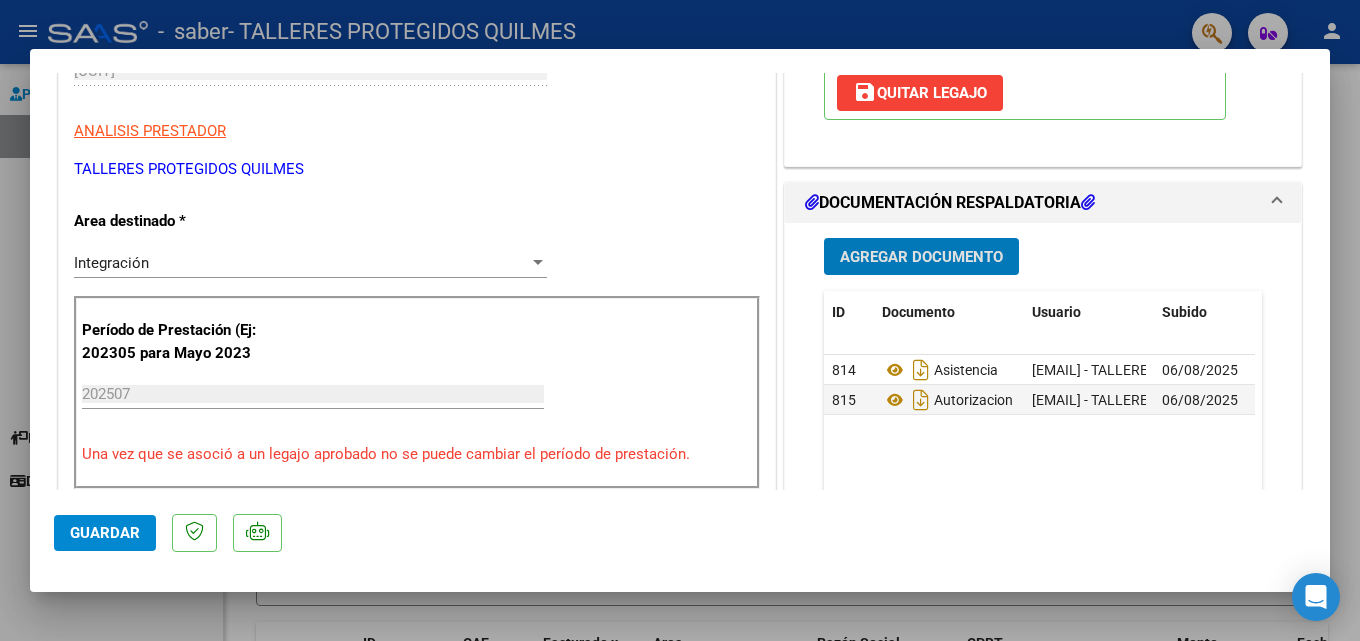 scroll, scrollTop: 173, scrollLeft: 0, axis: vertical 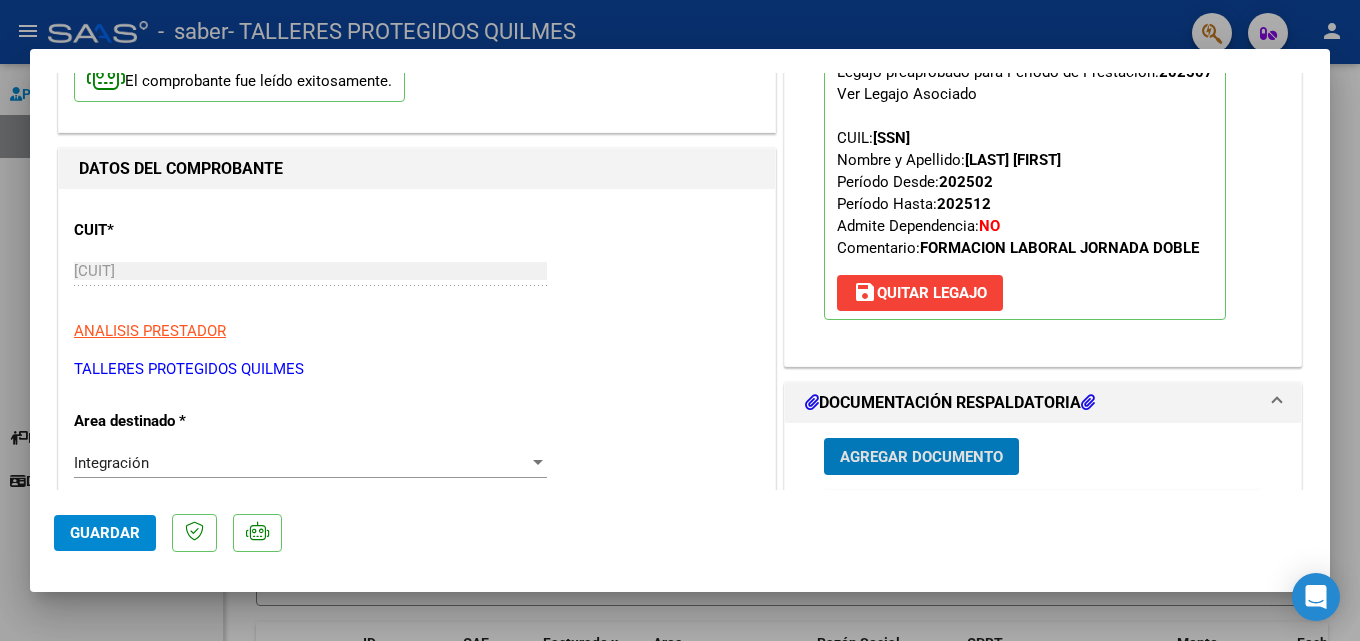 click on "Agregar Documento" at bounding box center (921, 457) 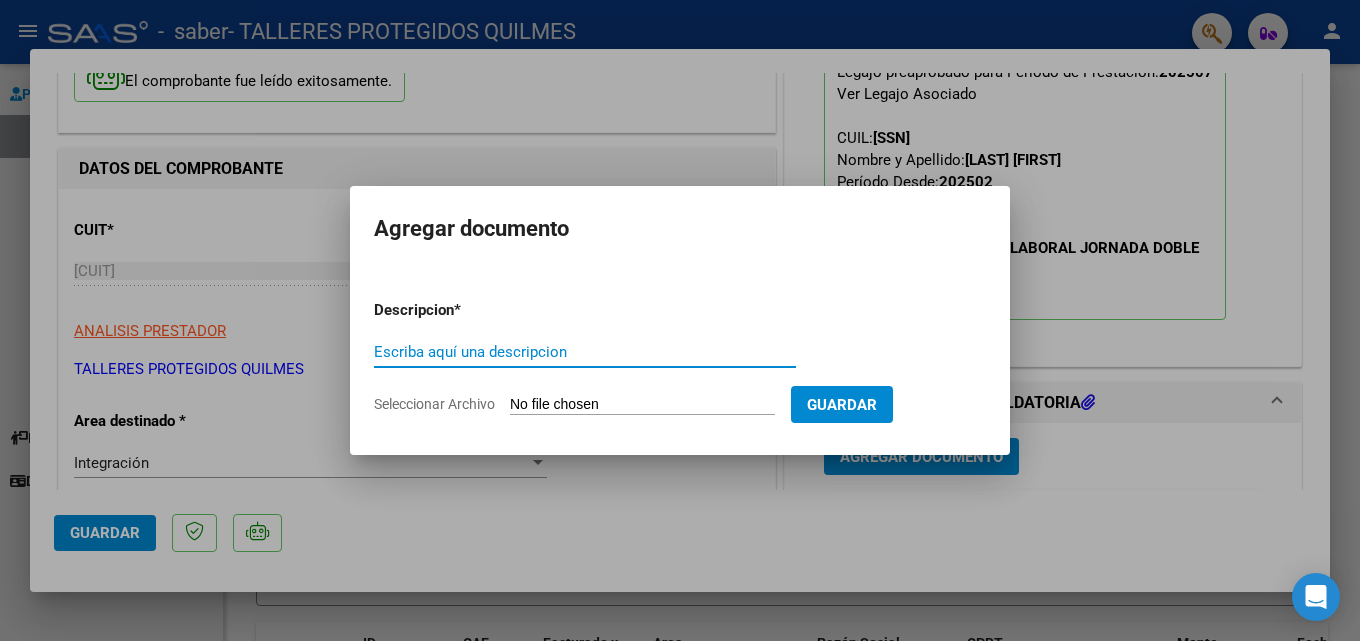 click on "Seleccionar Archivo" 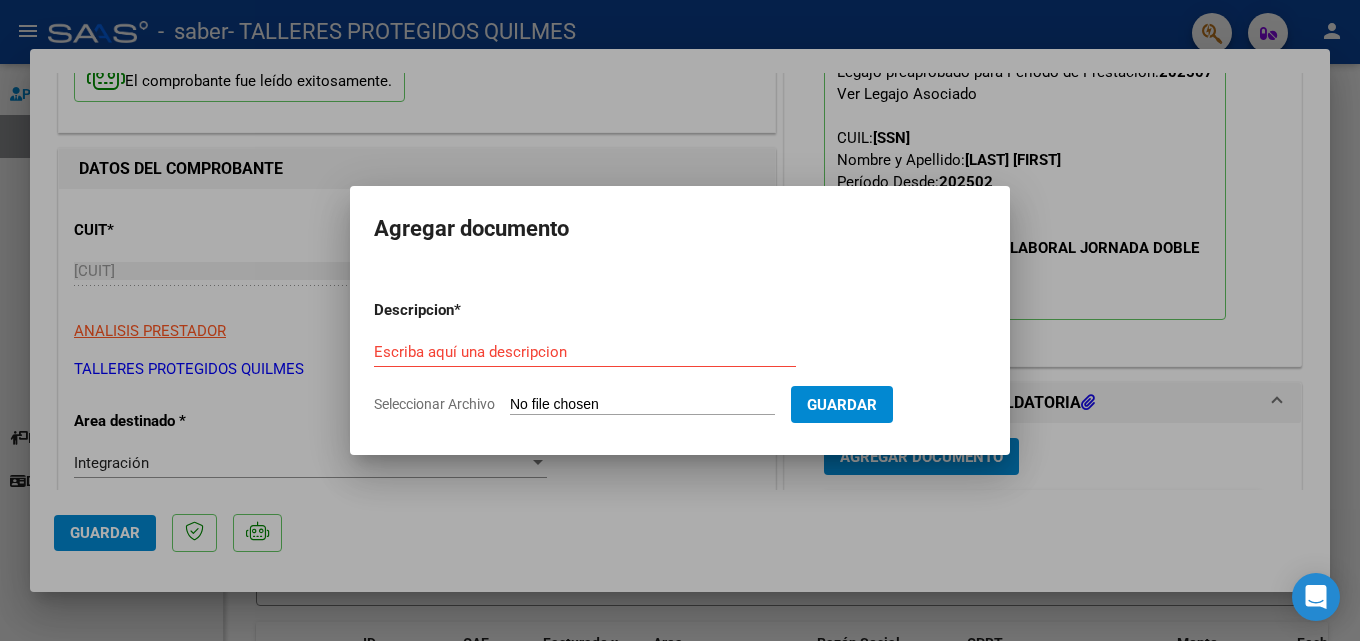 type on "C:\fakepath\[FILENAME].pdf" 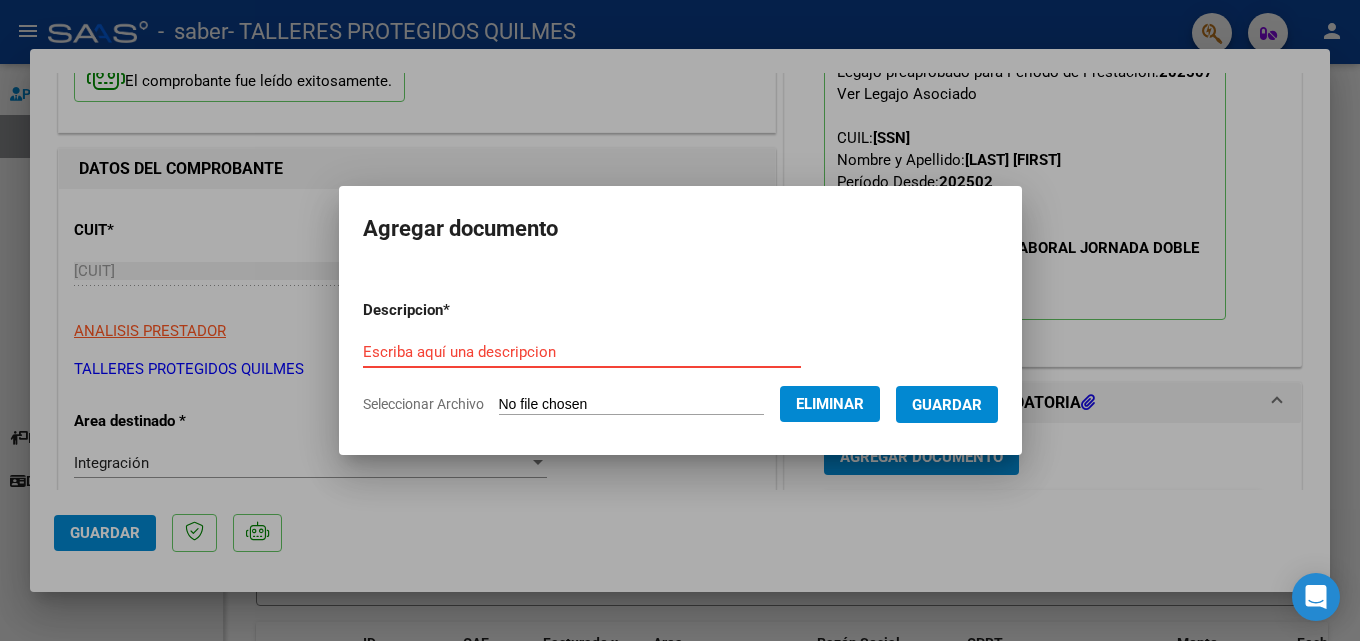 click on "Escriba aquí una descripcion" at bounding box center [582, 352] 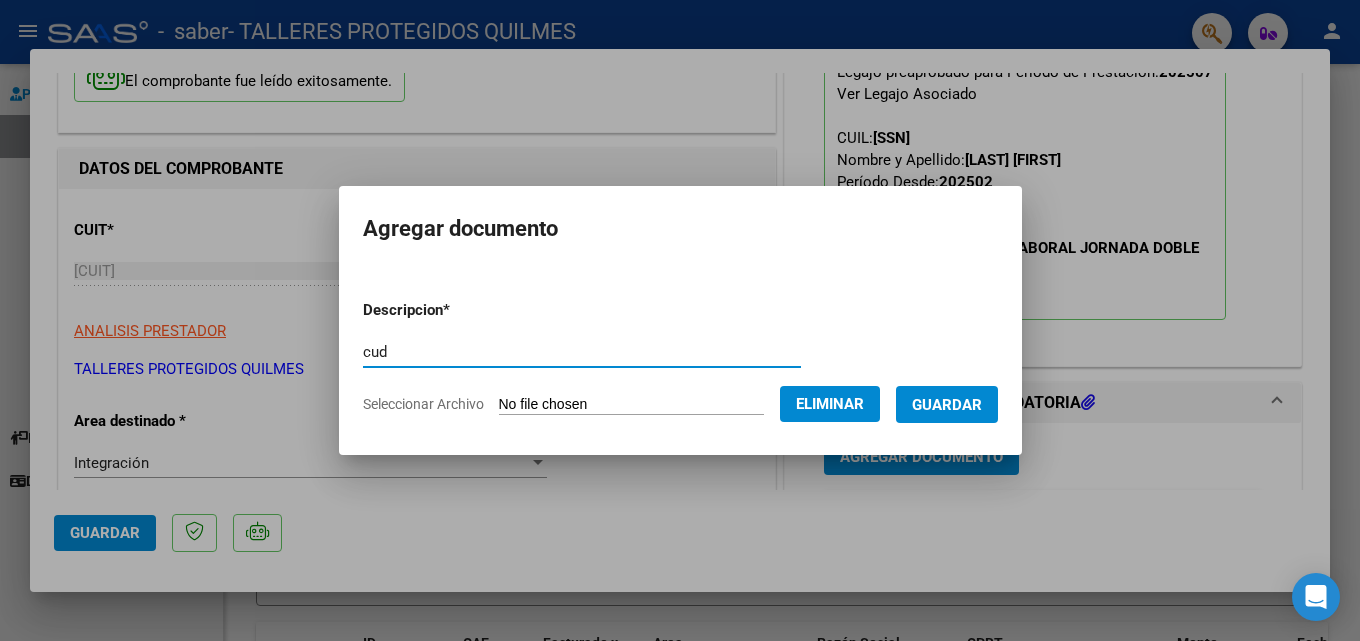 type on "cud" 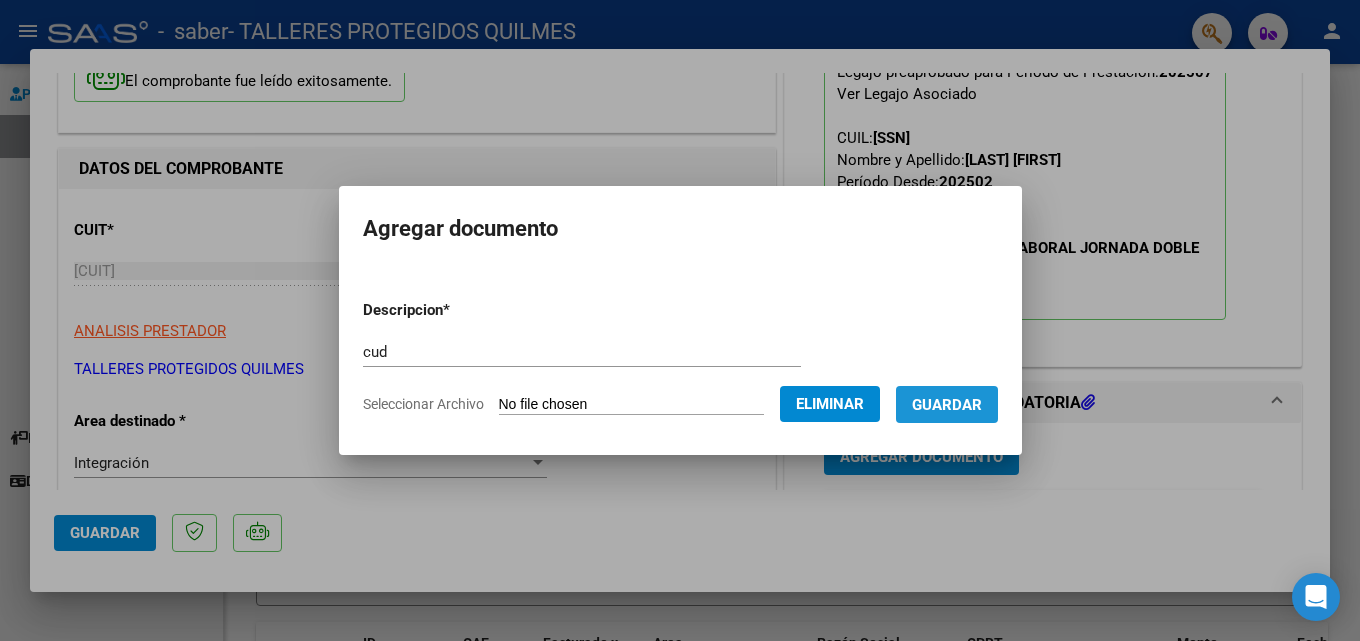 click on "Guardar" at bounding box center [947, 405] 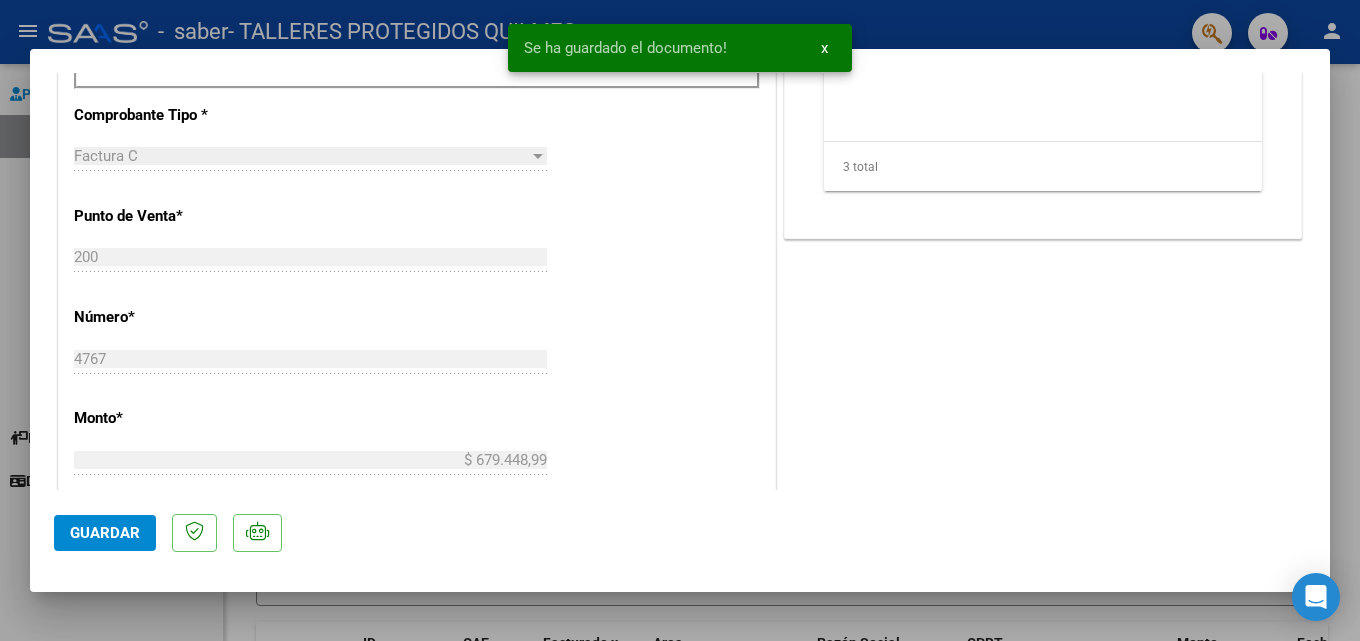 scroll, scrollTop: 973, scrollLeft: 0, axis: vertical 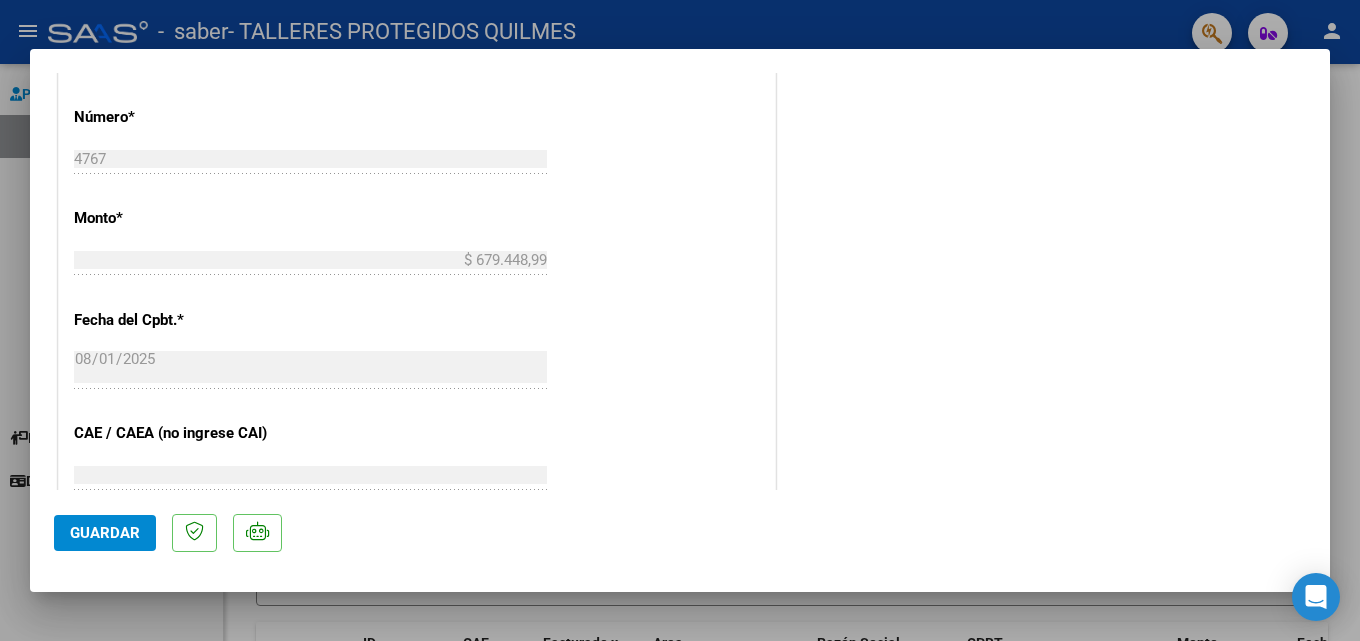 click on "Guardar" 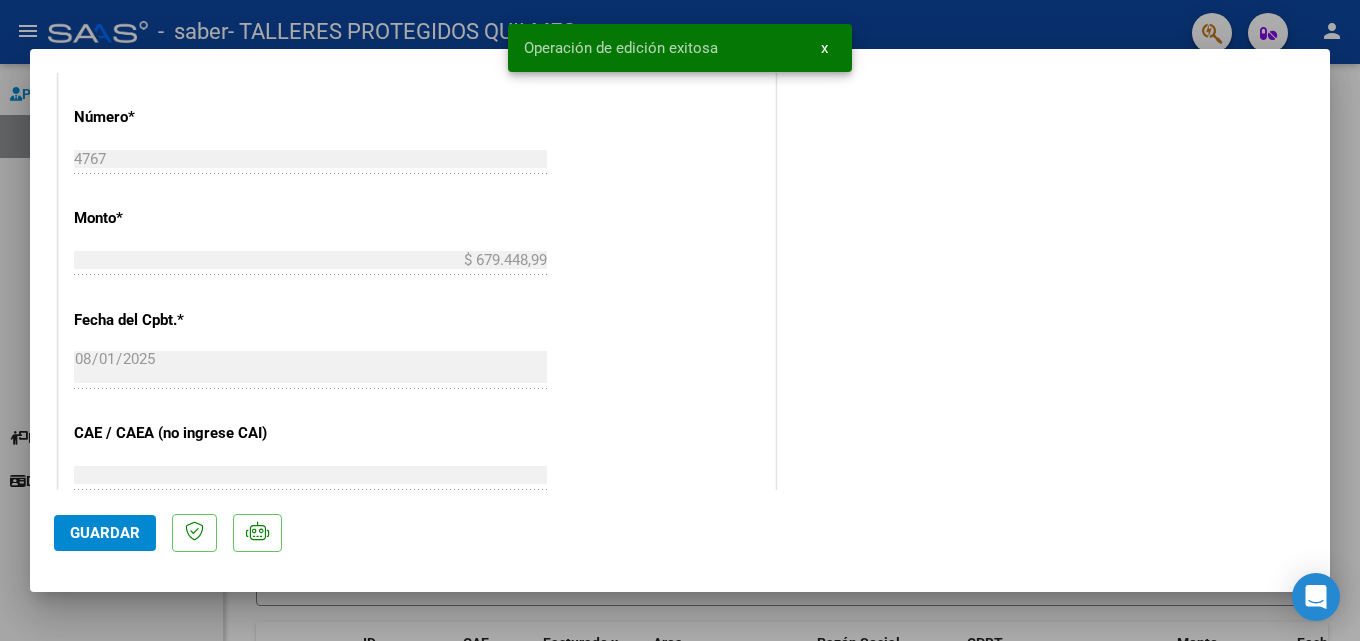click on "x" at bounding box center [824, 48] 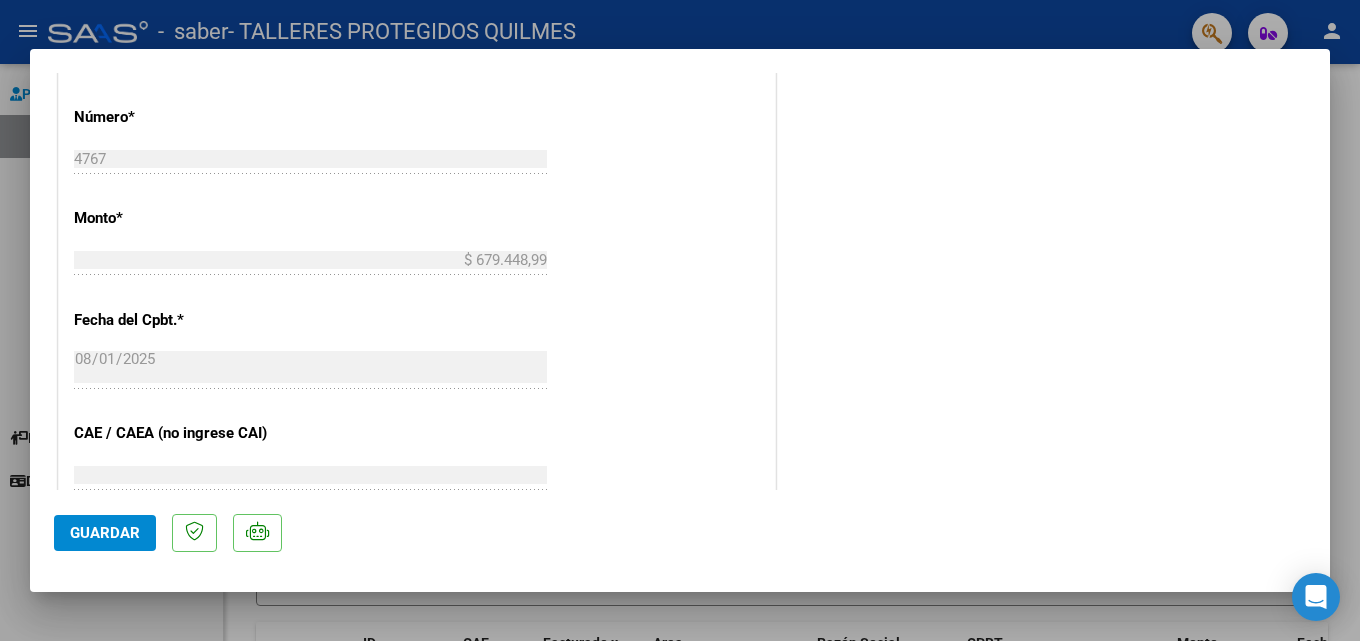 click at bounding box center [680, 320] 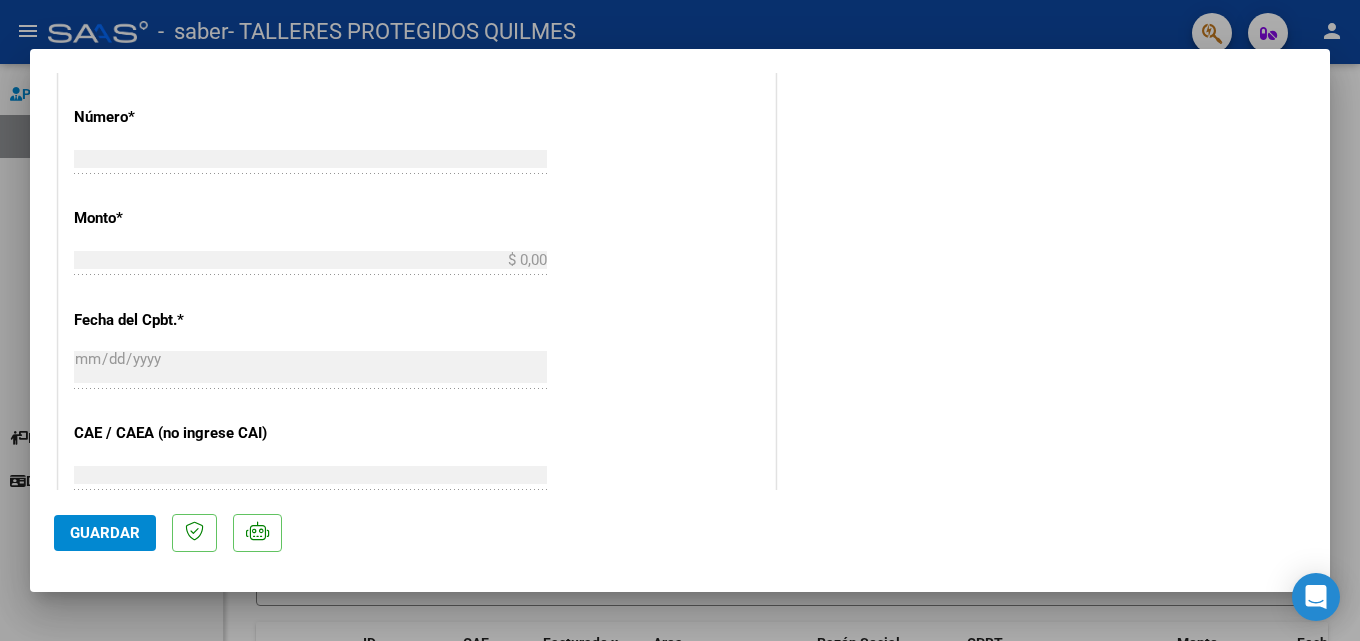 scroll, scrollTop: 1007, scrollLeft: 0, axis: vertical 